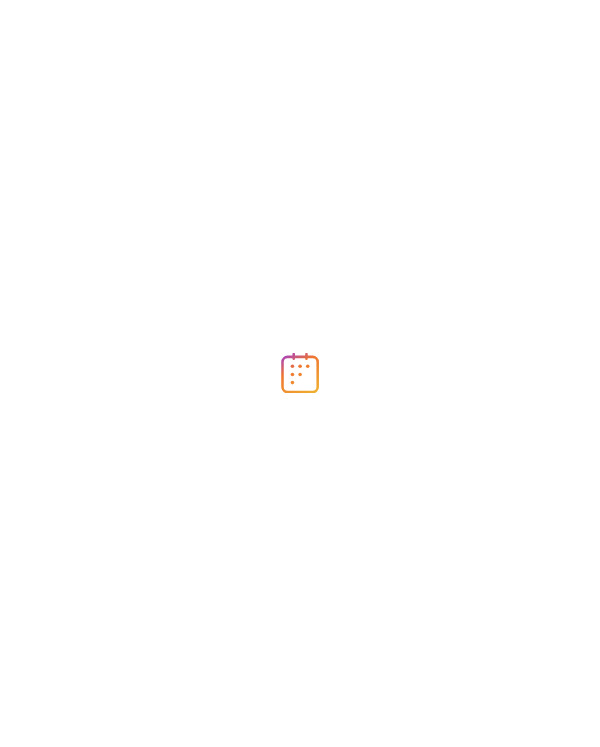 scroll, scrollTop: 0, scrollLeft: 0, axis: both 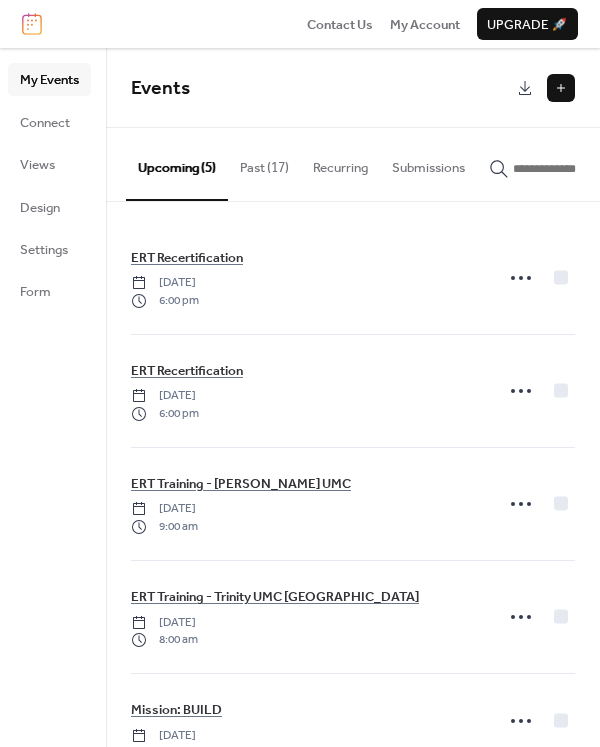 click at bounding box center [561, 88] 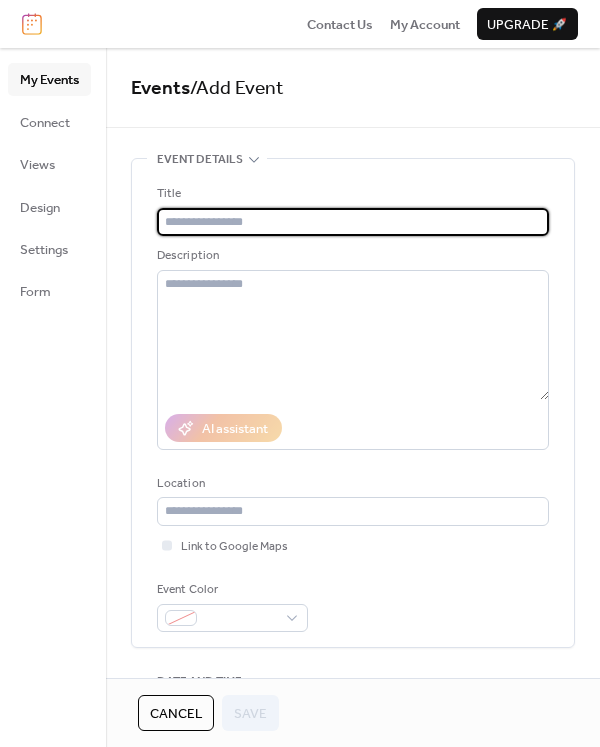 click at bounding box center (353, 222) 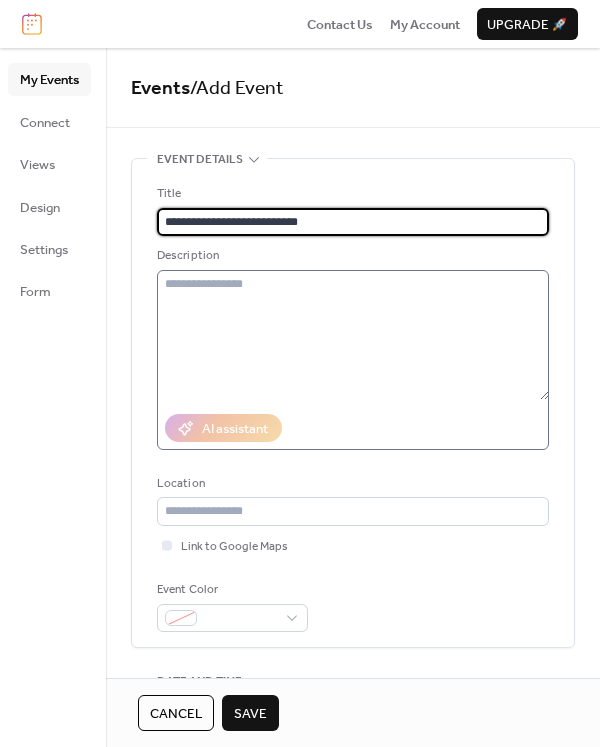 type on "**********" 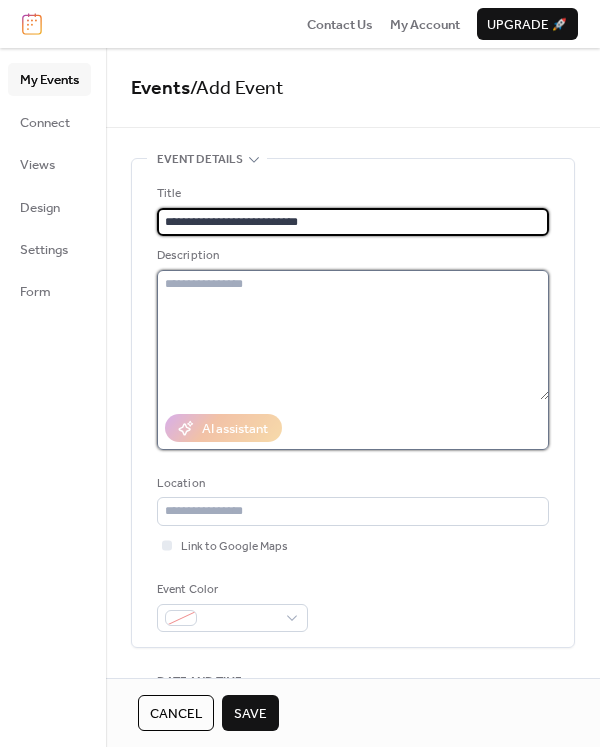 click at bounding box center [353, 335] 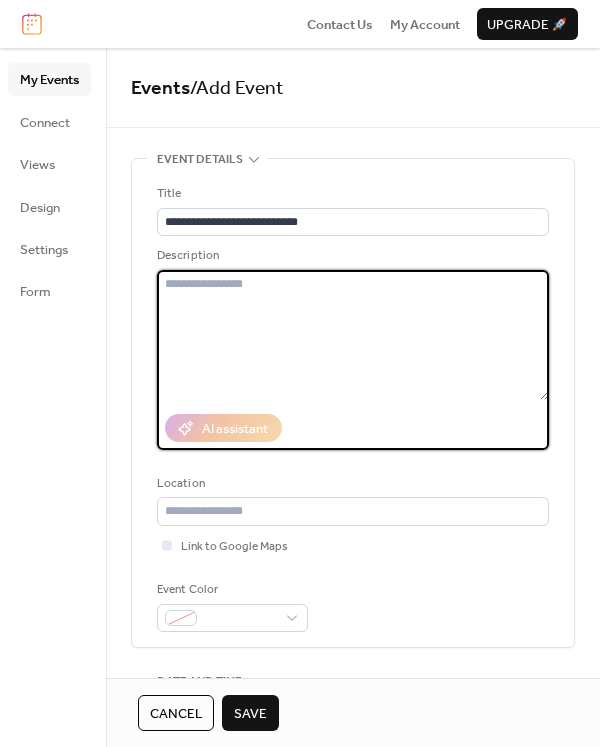 click at bounding box center [353, 335] 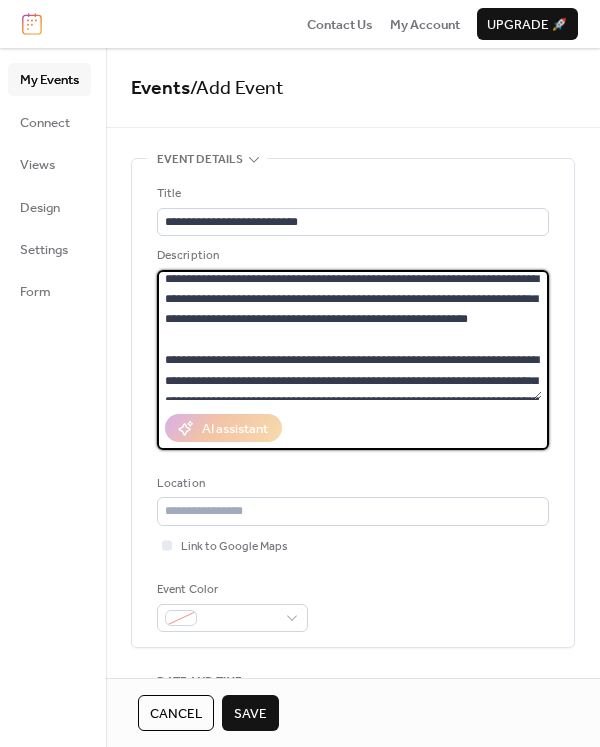 scroll, scrollTop: 0, scrollLeft: 0, axis: both 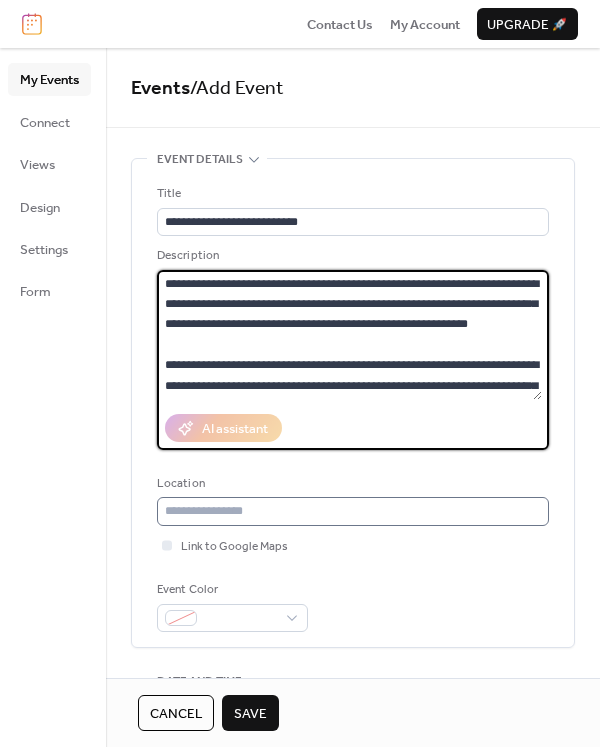 type on "**********" 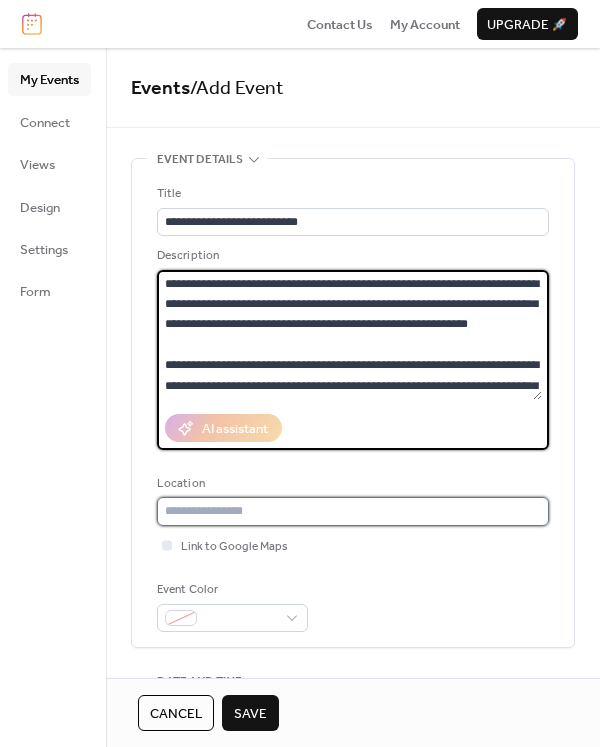 click at bounding box center (353, 511) 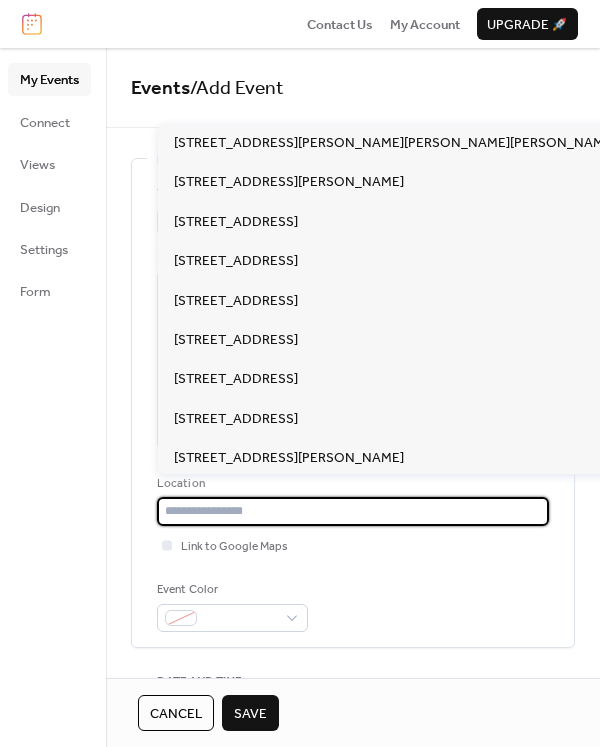 paste on "**********" 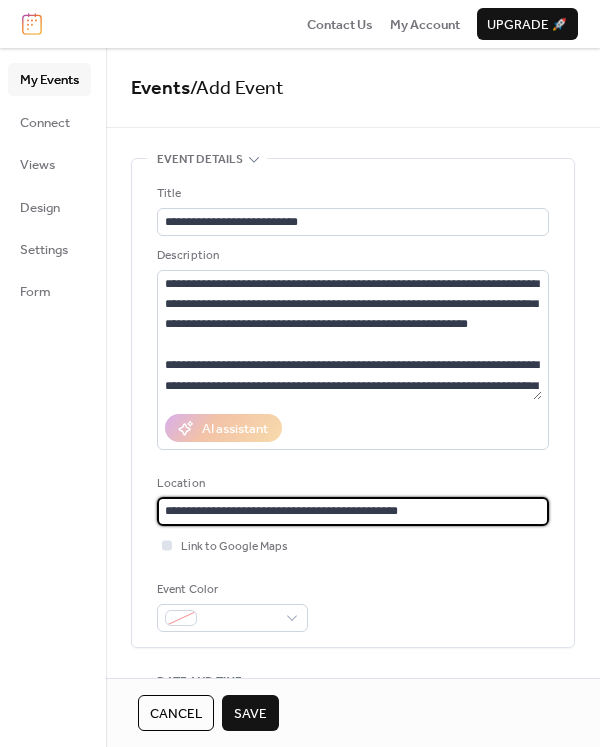 type on "**********" 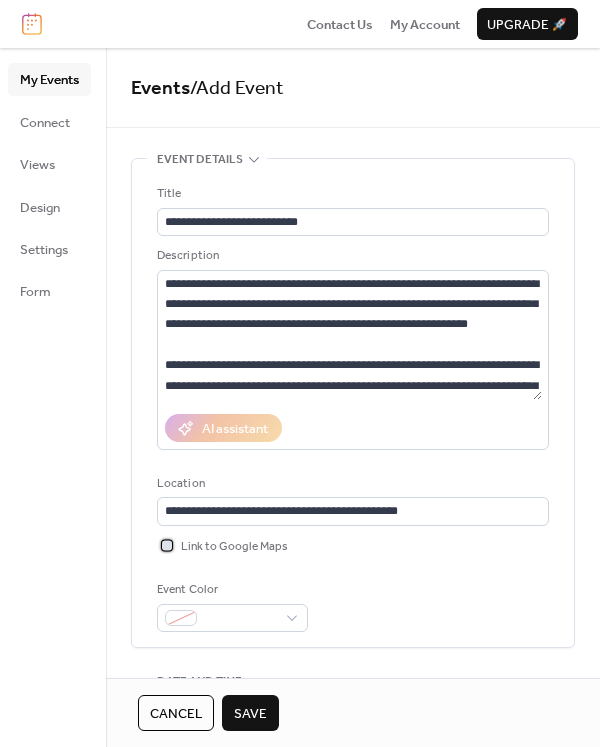 click on "Link to Google Maps" at bounding box center [234, 547] 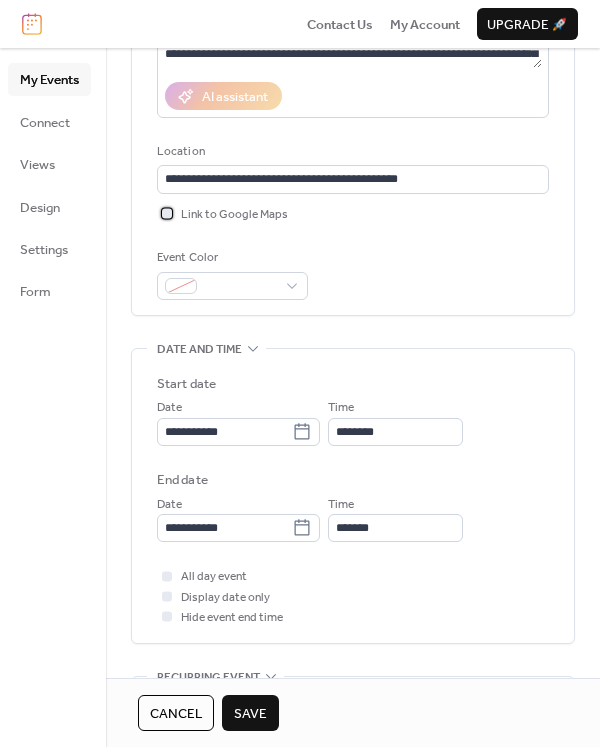 scroll, scrollTop: 400, scrollLeft: 0, axis: vertical 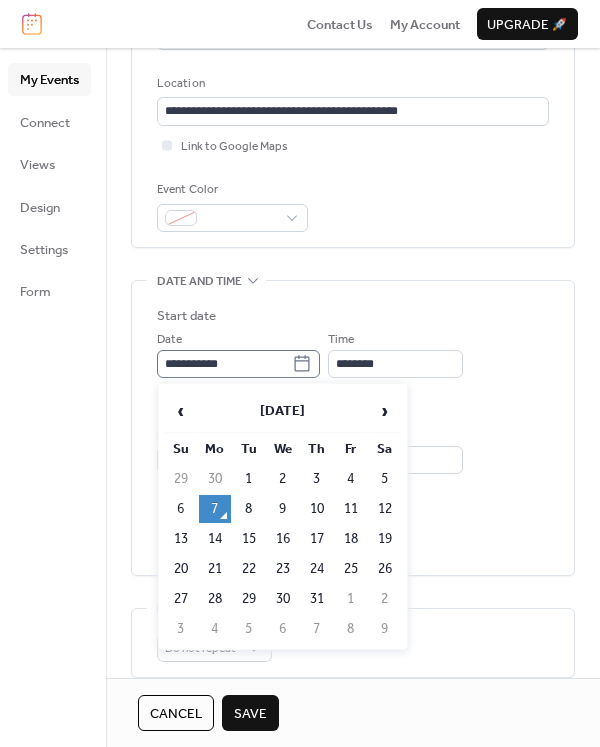 click 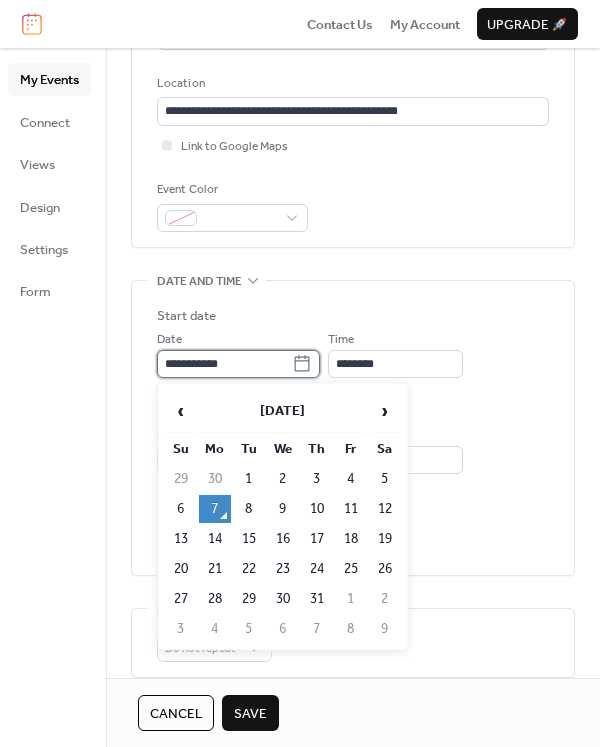 click on "**********" at bounding box center (224, 364) 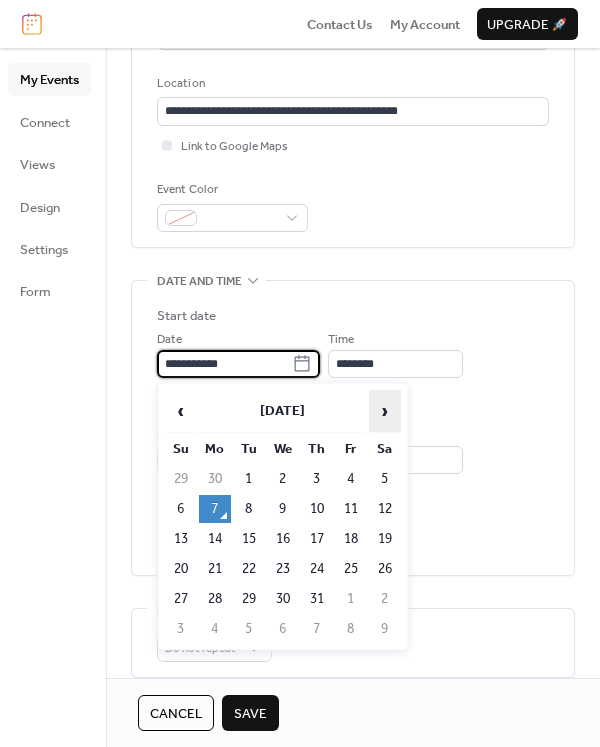 click on "›" at bounding box center [385, 411] 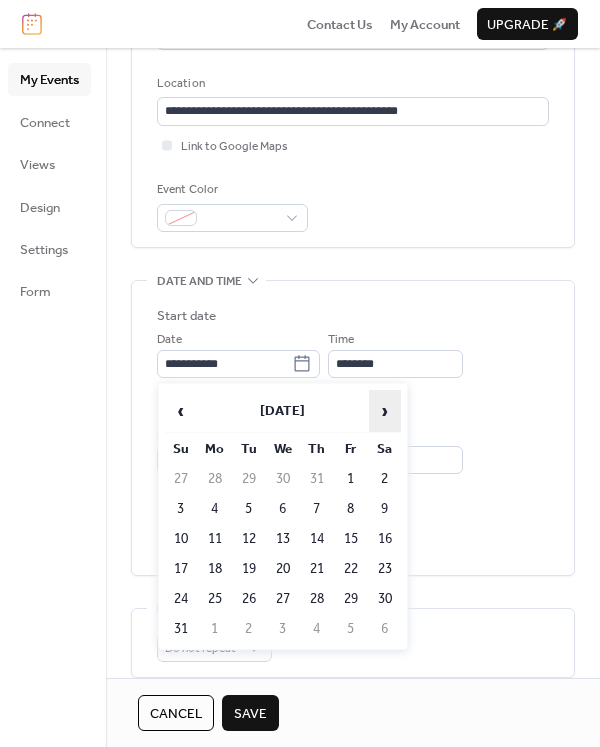 click on "›" at bounding box center [385, 411] 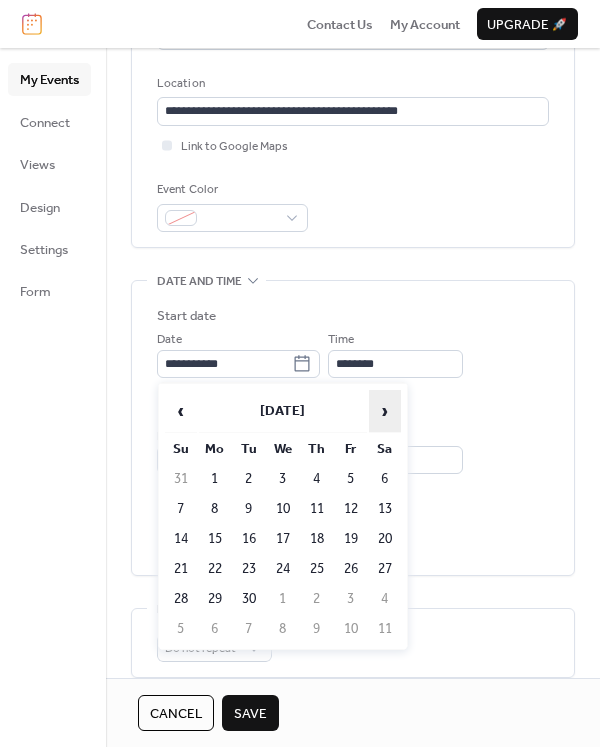 click on "›" at bounding box center [385, 411] 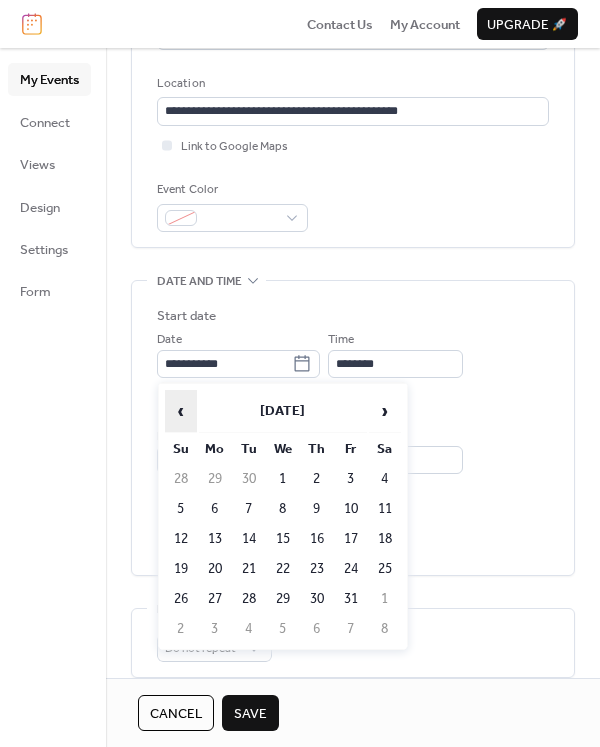 click on "‹" at bounding box center (181, 411) 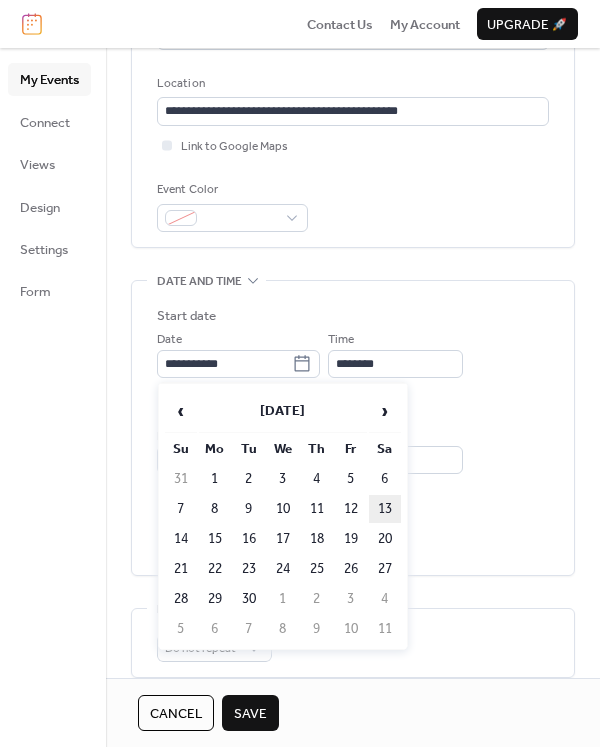 click on "13" at bounding box center (385, 509) 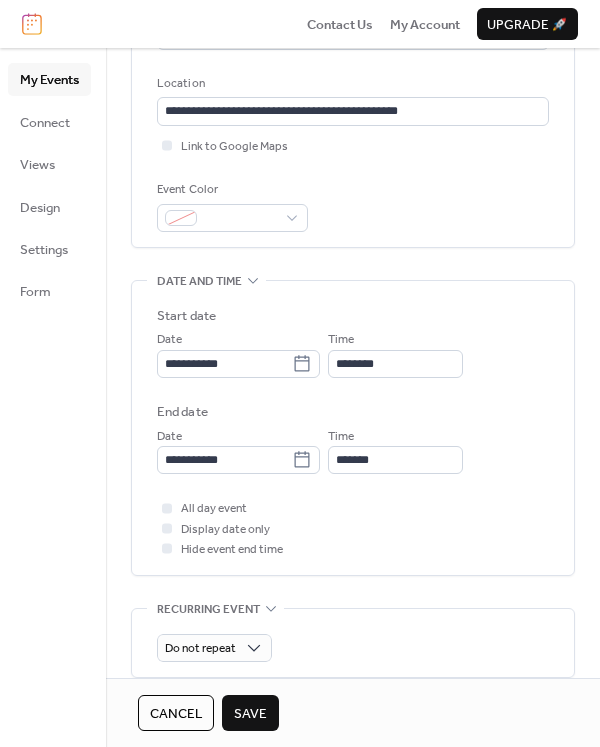 click on "End date" at bounding box center (353, 412) 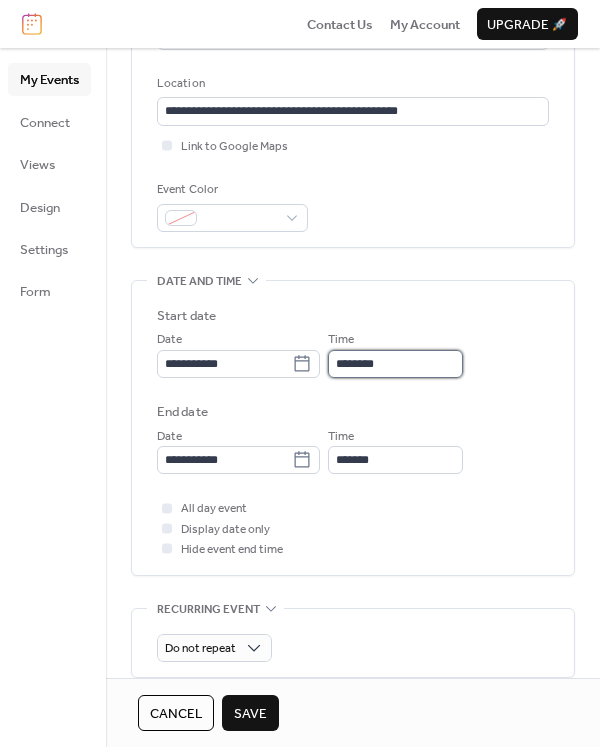 click on "********" at bounding box center [395, 364] 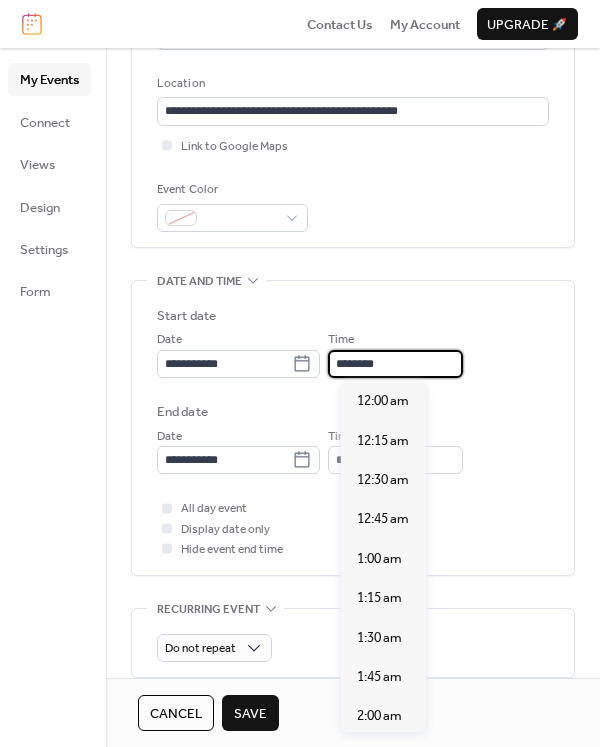 scroll, scrollTop: 1892, scrollLeft: 0, axis: vertical 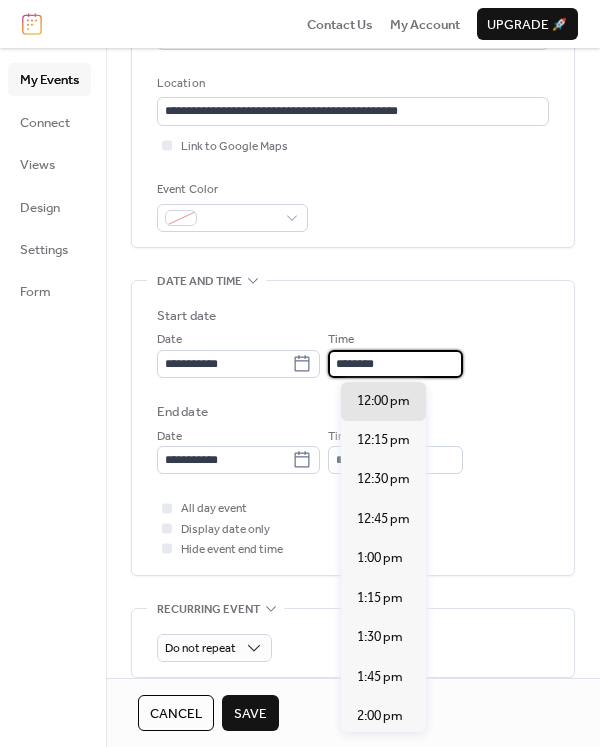 click on "********" at bounding box center (395, 364) 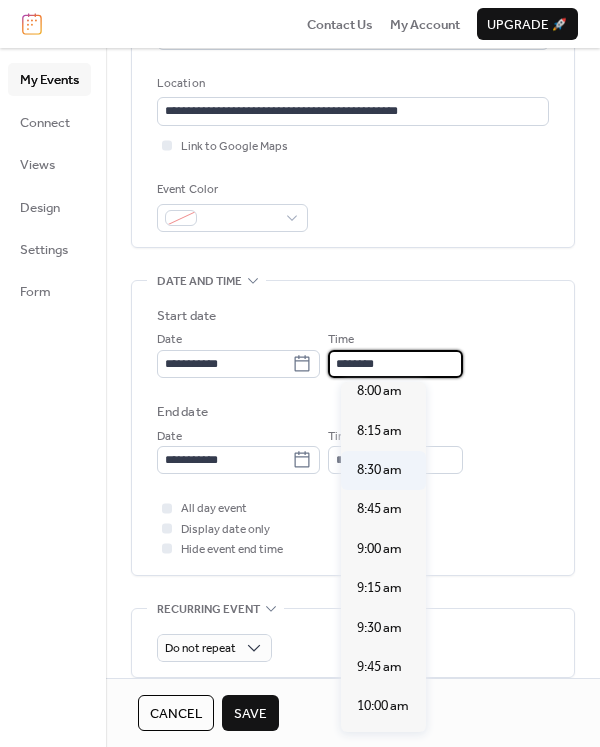 scroll, scrollTop: 1192, scrollLeft: 0, axis: vertical 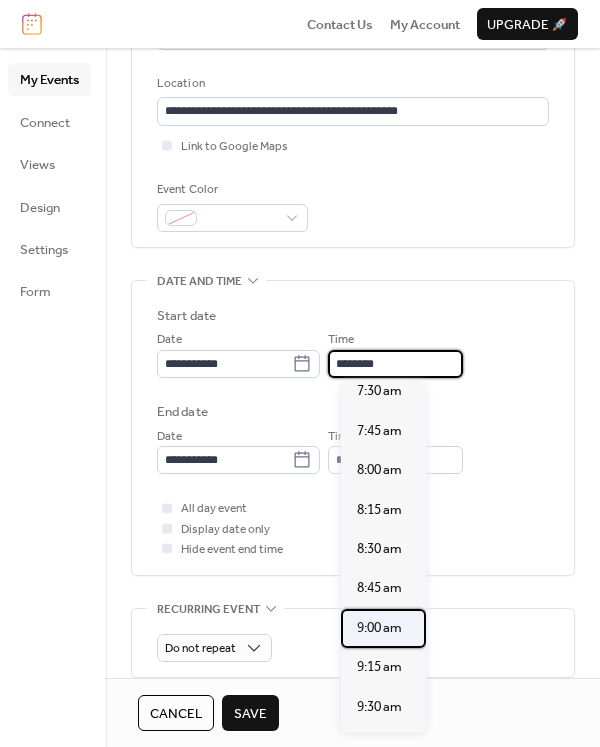 click on "9:00 am" at bounding box center (379, 628) 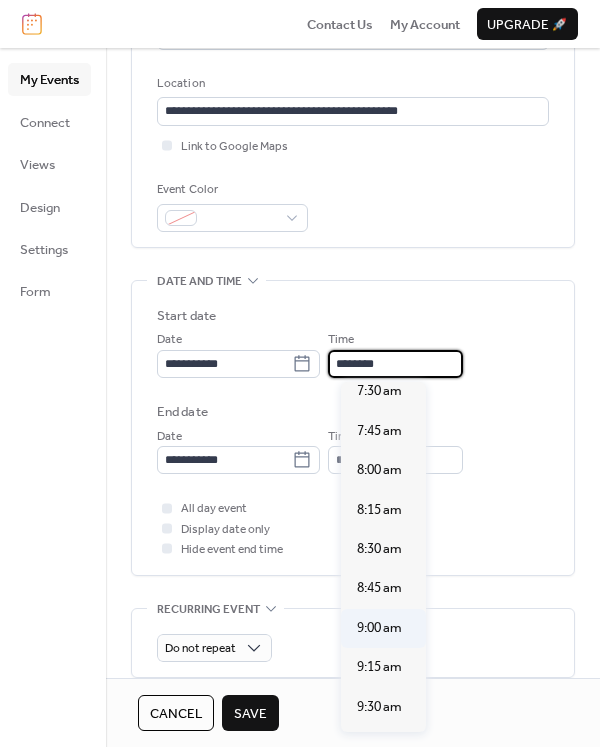 type on "*******" 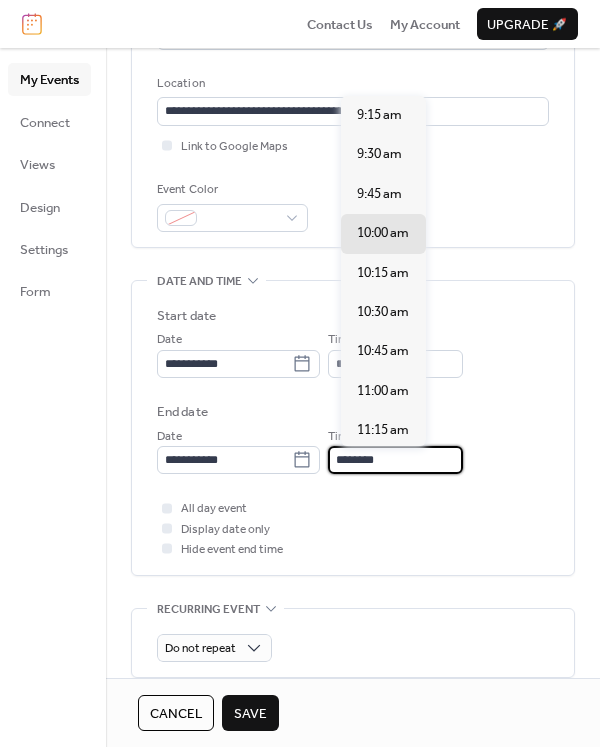 click on "********" at bounding box center [395, 460] 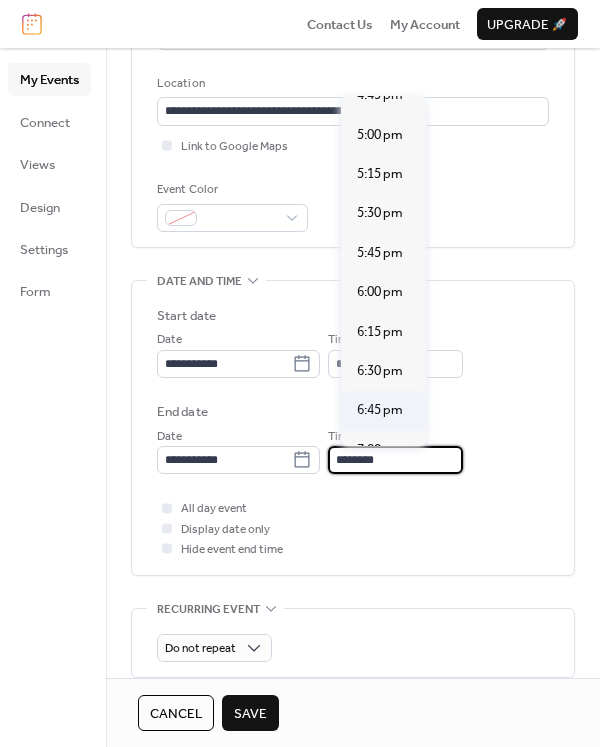scroll, scrollTop: 1200, scrollLeft: 0, axis: vertical 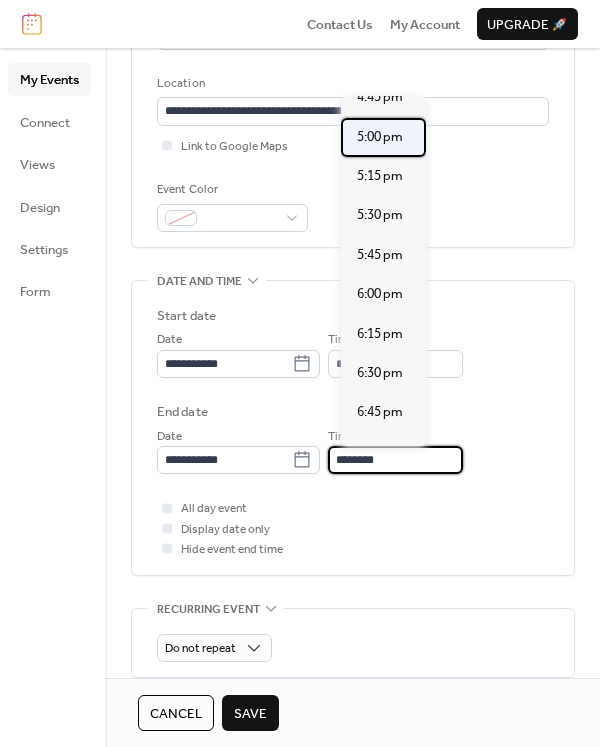 click on "5:00 pm" at bounding box center (380, 137) 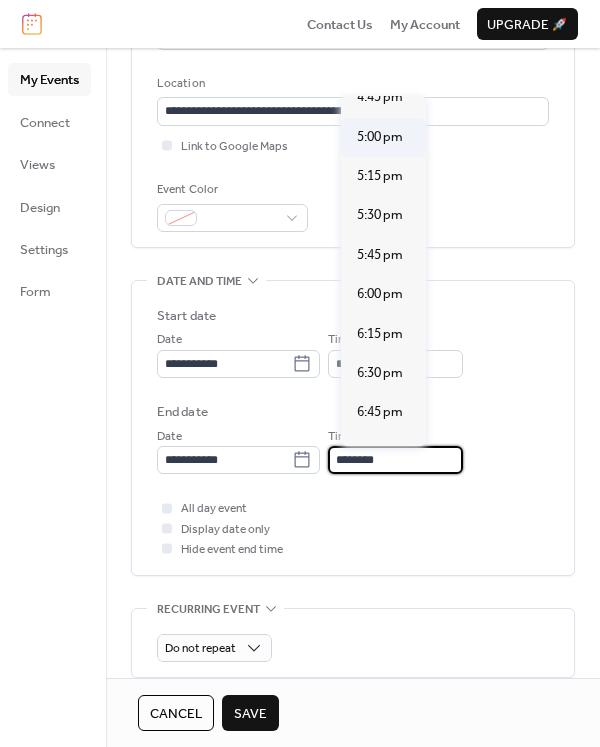 type on "*******" 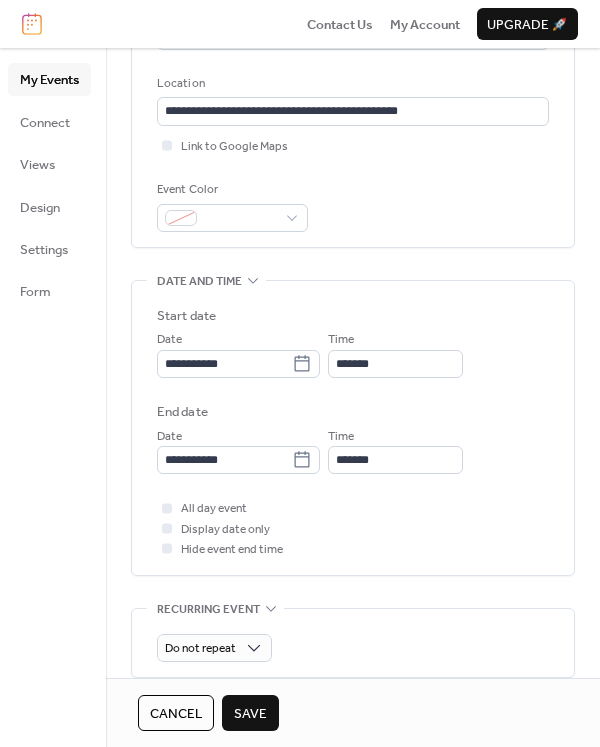click on "All day event Display date only Hide event end time" at bounding box center [353, 528] 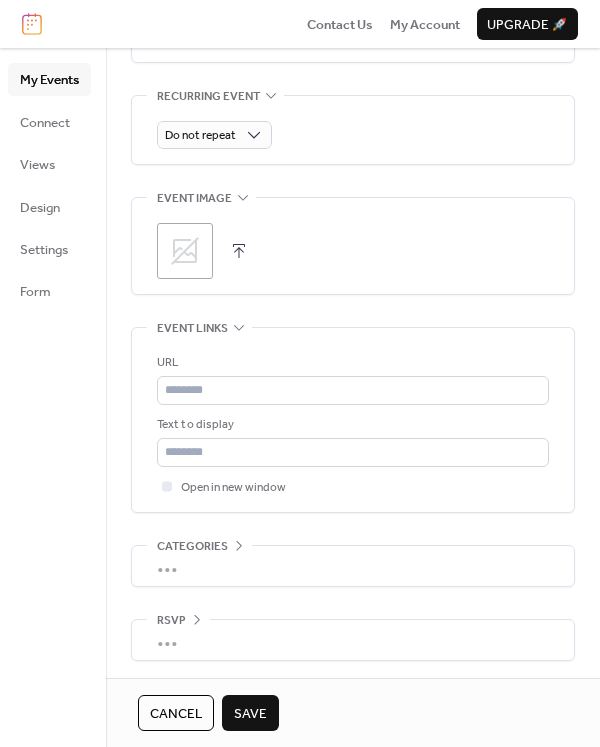 scroll, scrollTop: 916, scrollLeft: 0, axis: vertical 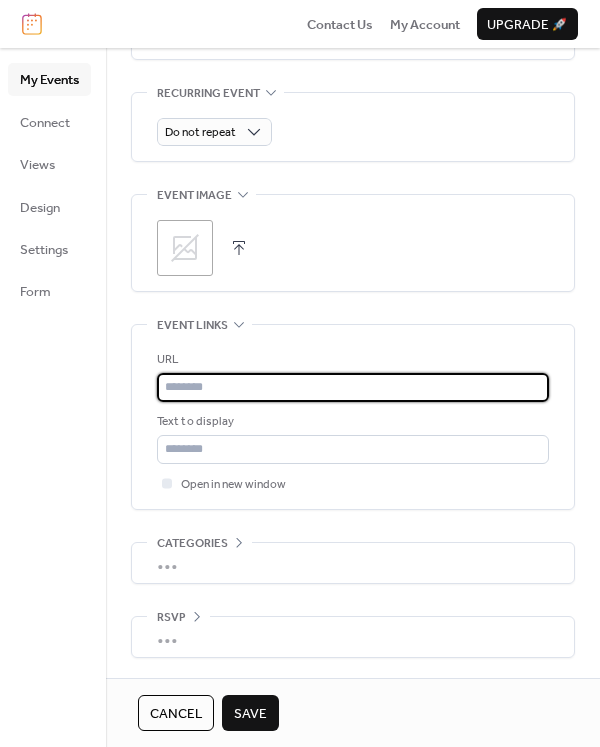 click at bounding box center [353, 387] 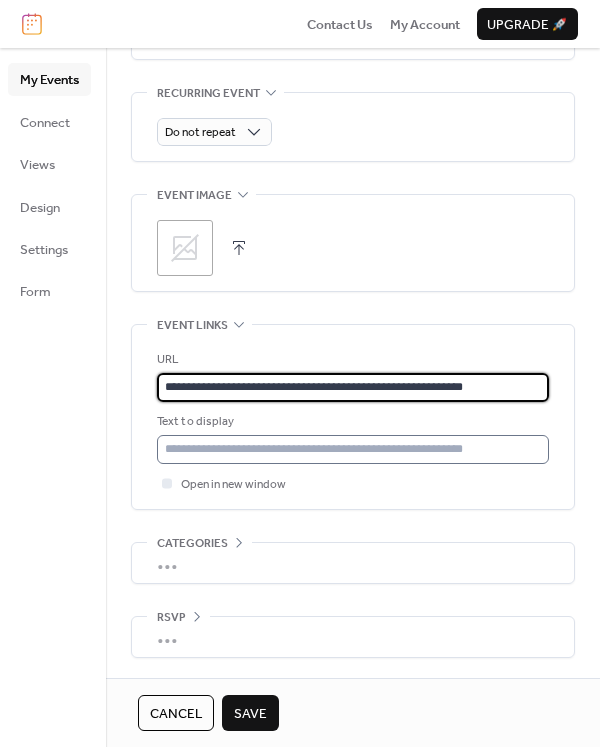 type on "**********" 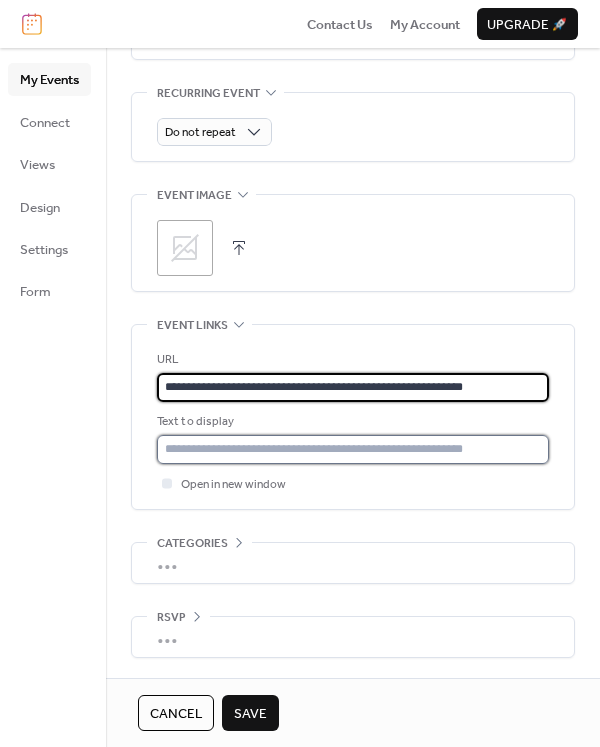 click at bounding box center [353, 449] 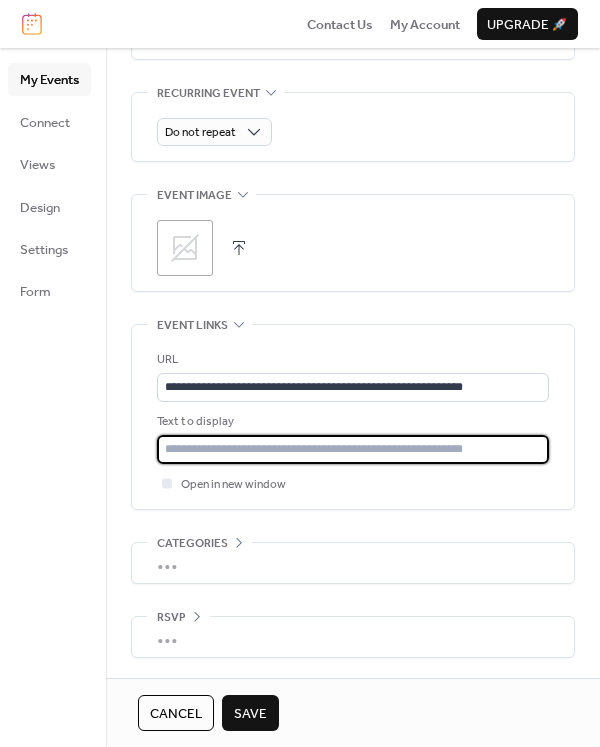 type on "********" 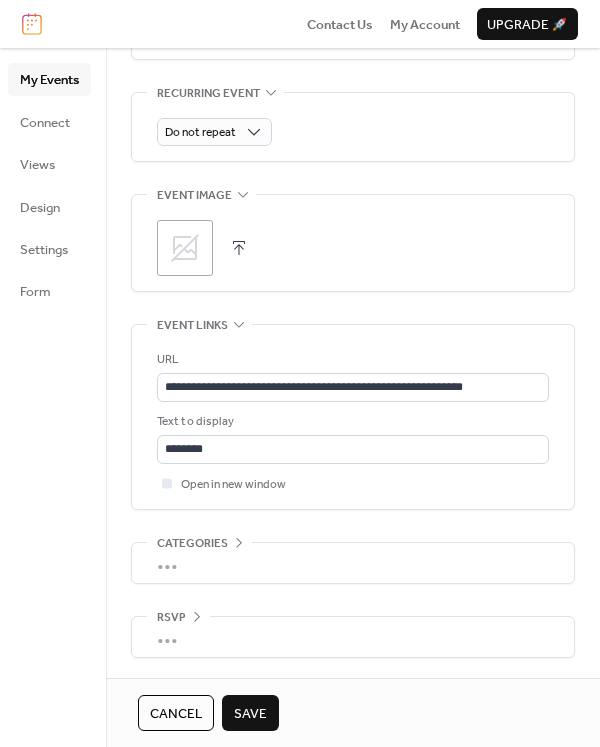 click on "My Events Connect Views Design Settings Form" at bounding box center (53, 397) 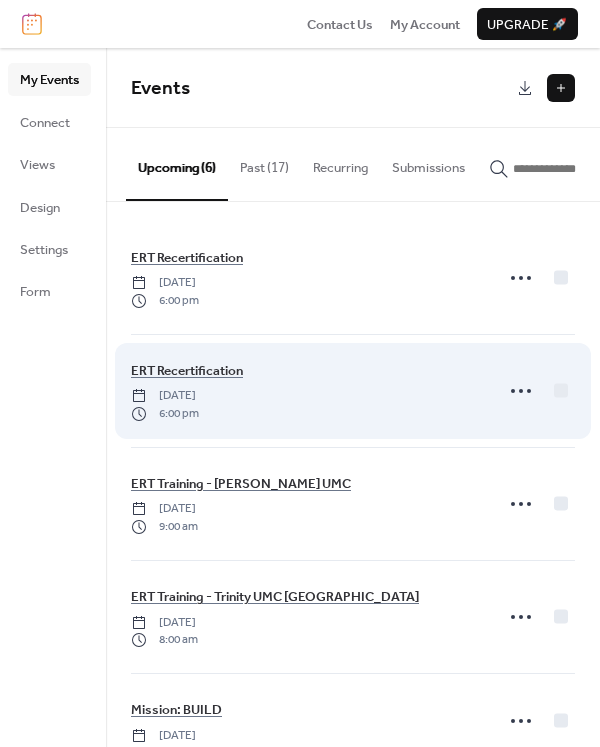 scroll, scrollTop: 161, scrollLeft: 0, axis: vertical 